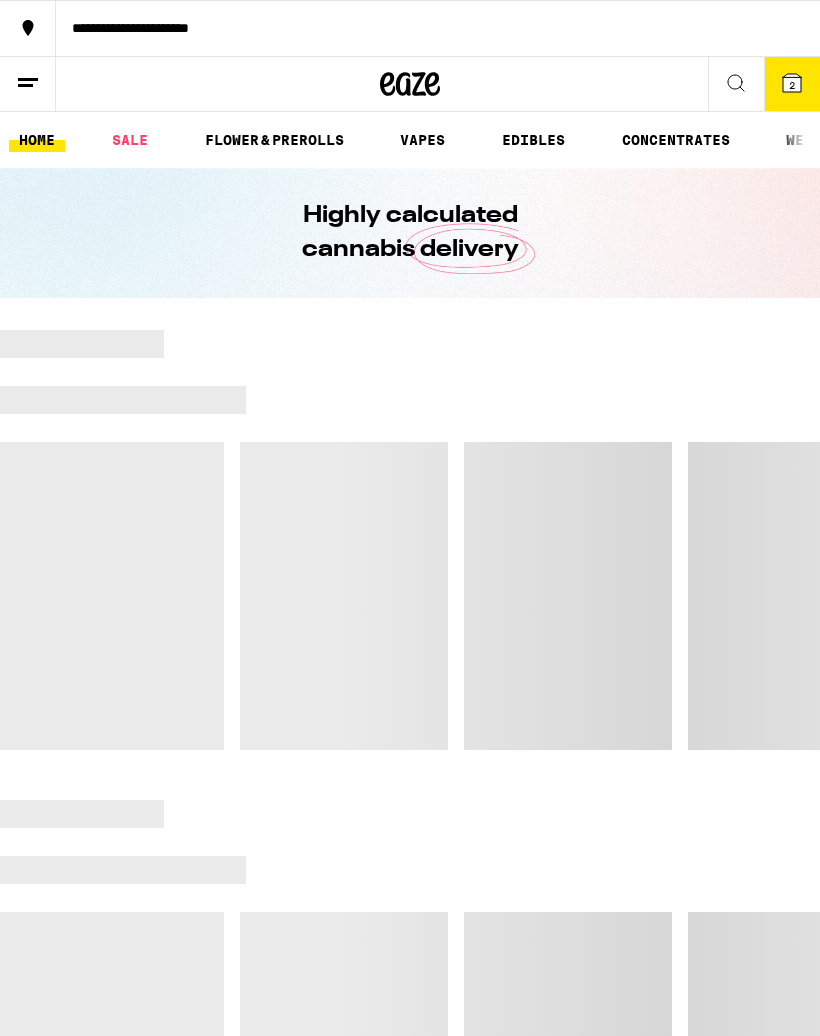 scroll, scrollTop: 0, scrollLeft: 0, axis: both 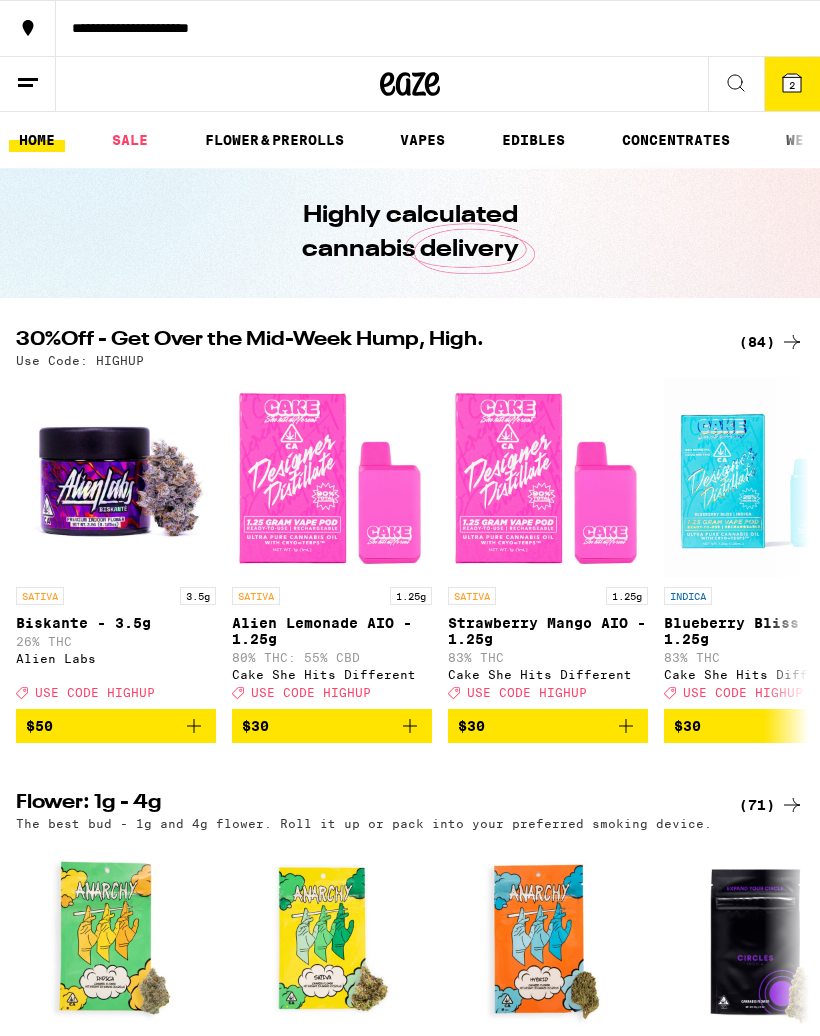 click on "(84)" at bounding box center [771, 342] 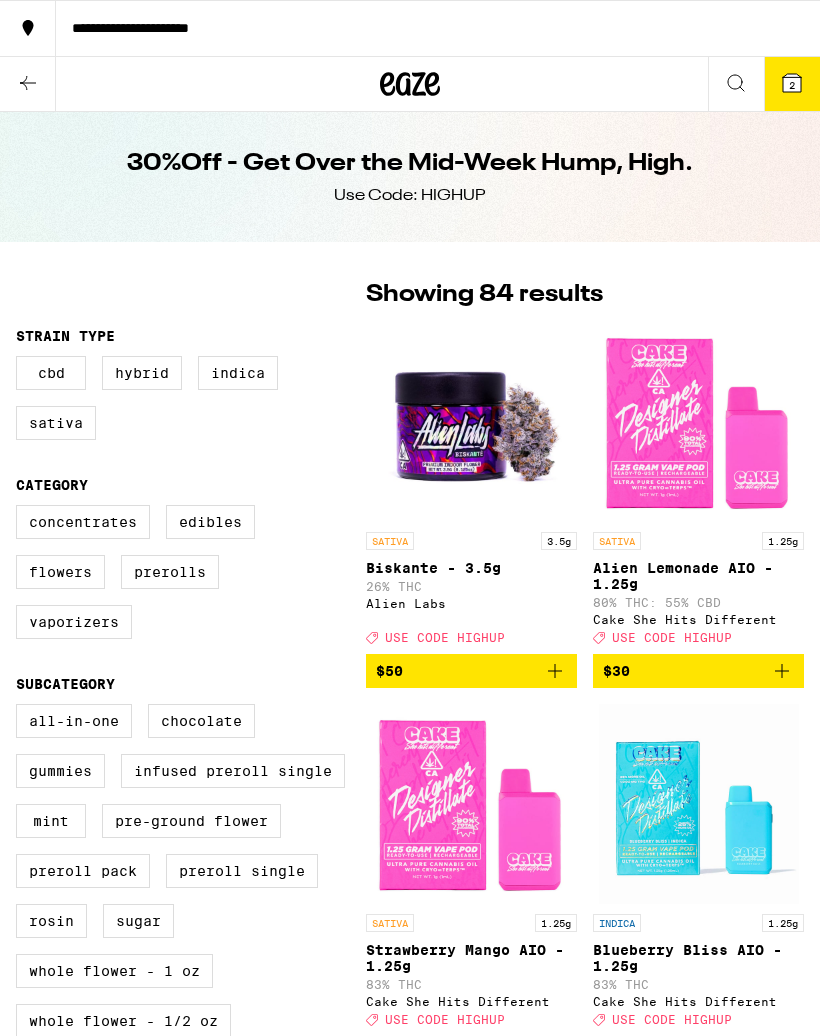 scroll, scrollTop: 0, scrollLeft: 0, axis: both 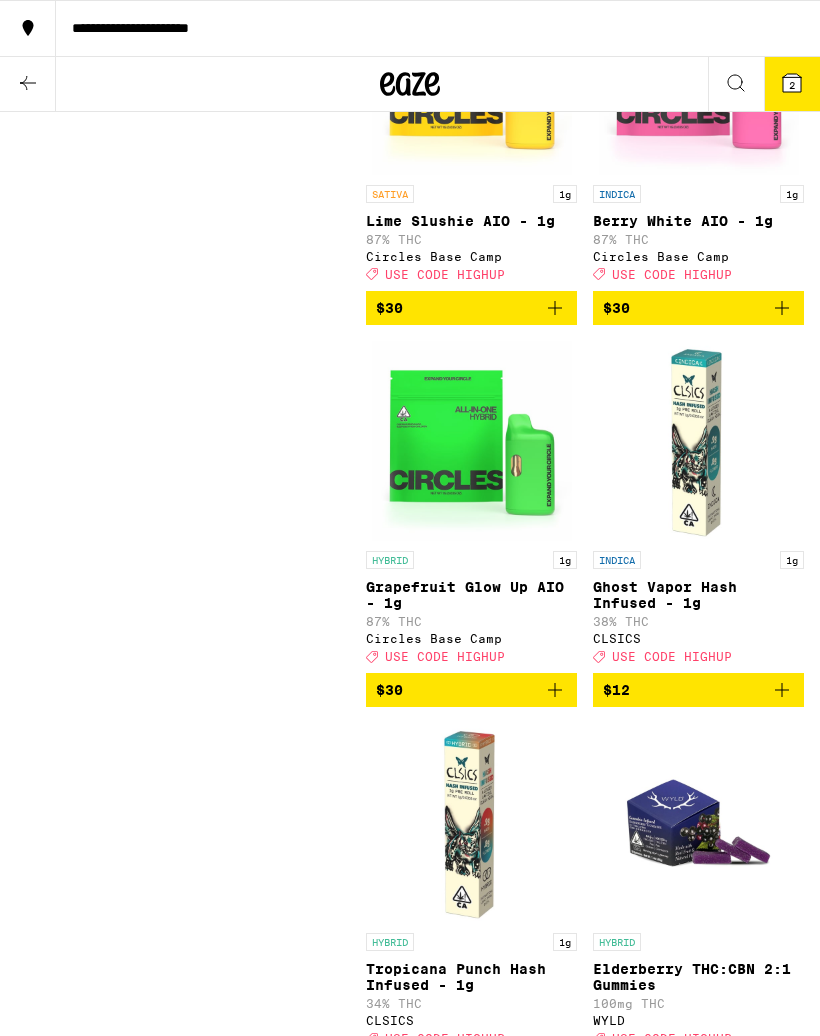 click at bounding box center [28, 84] 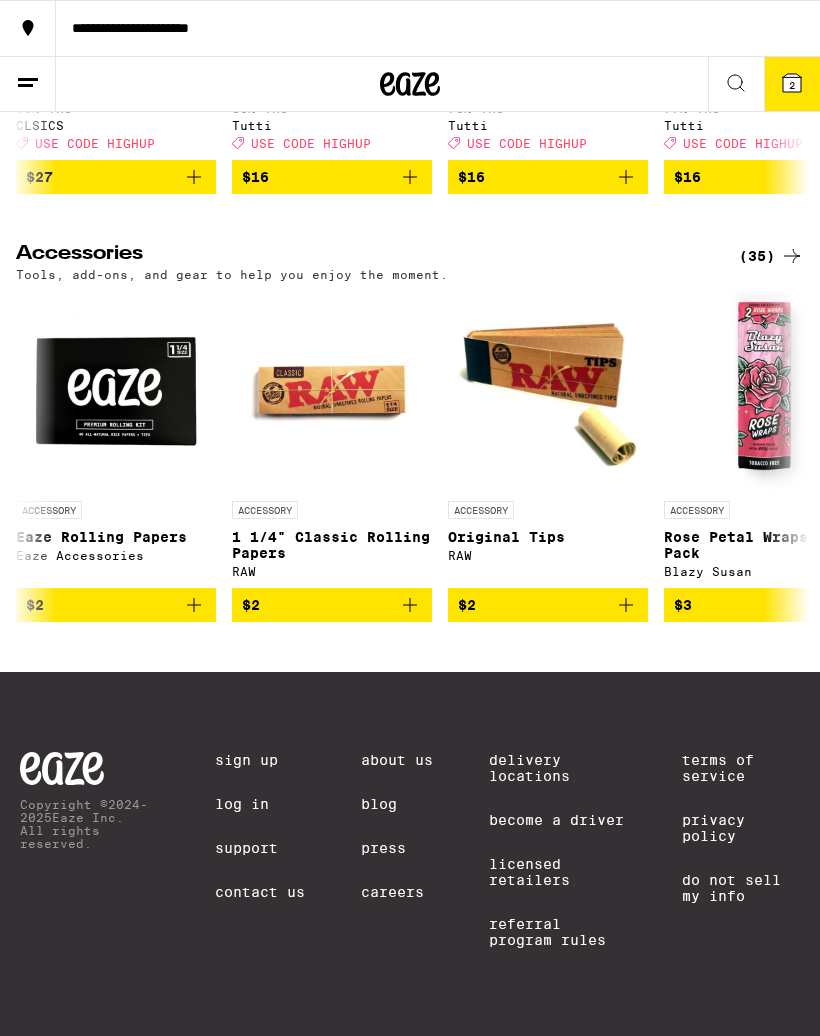 scroll, scrollTop: 0, scrollLeft: 0, axis: both 